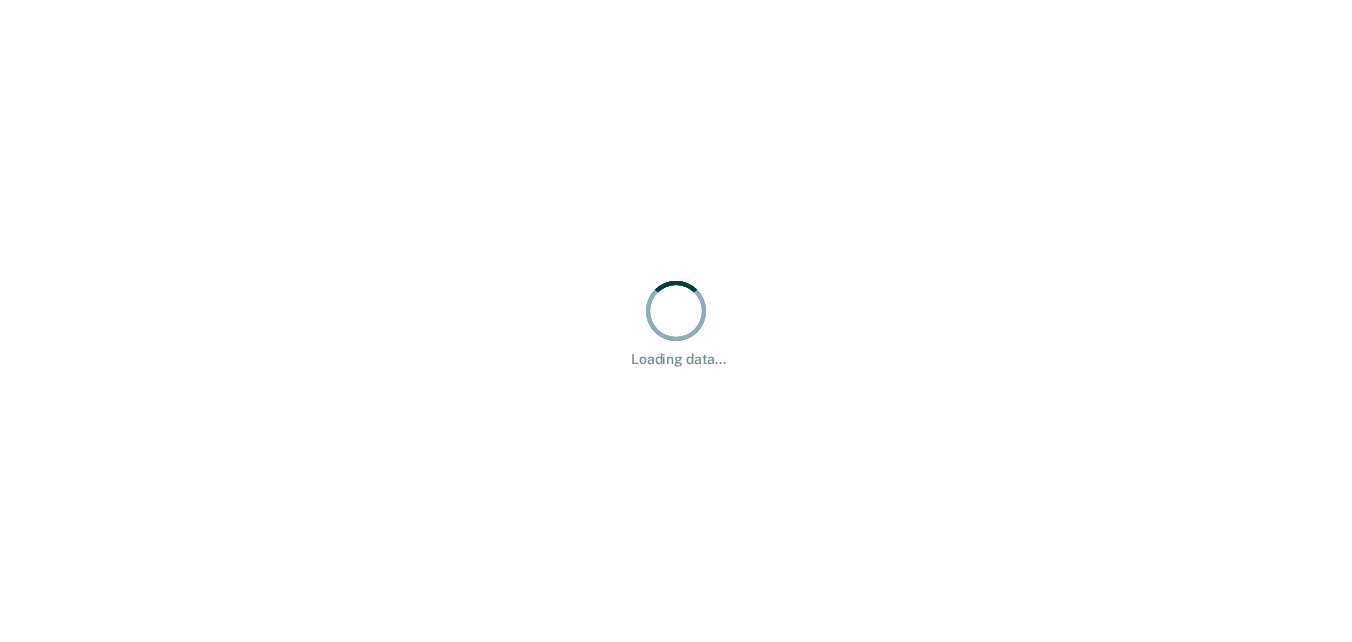 scroll, scrollTop: 0, scrollLeft: 0, axis: both 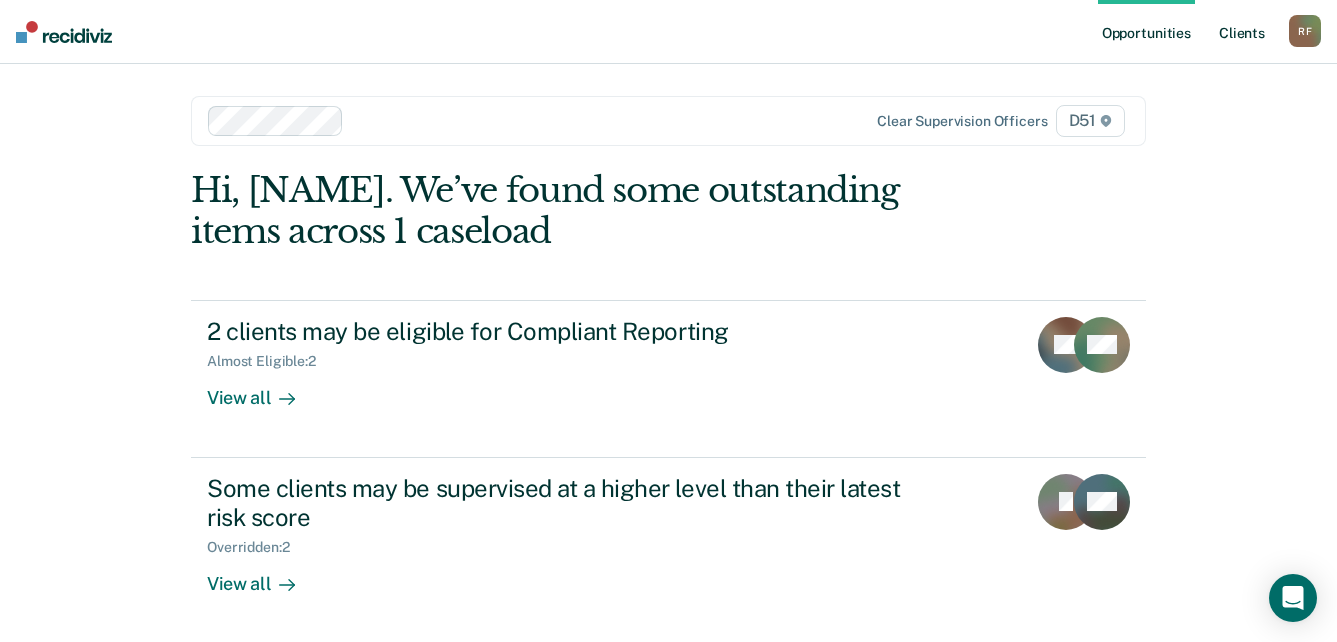 click on "Client s" at bounding box center (1242, 32) 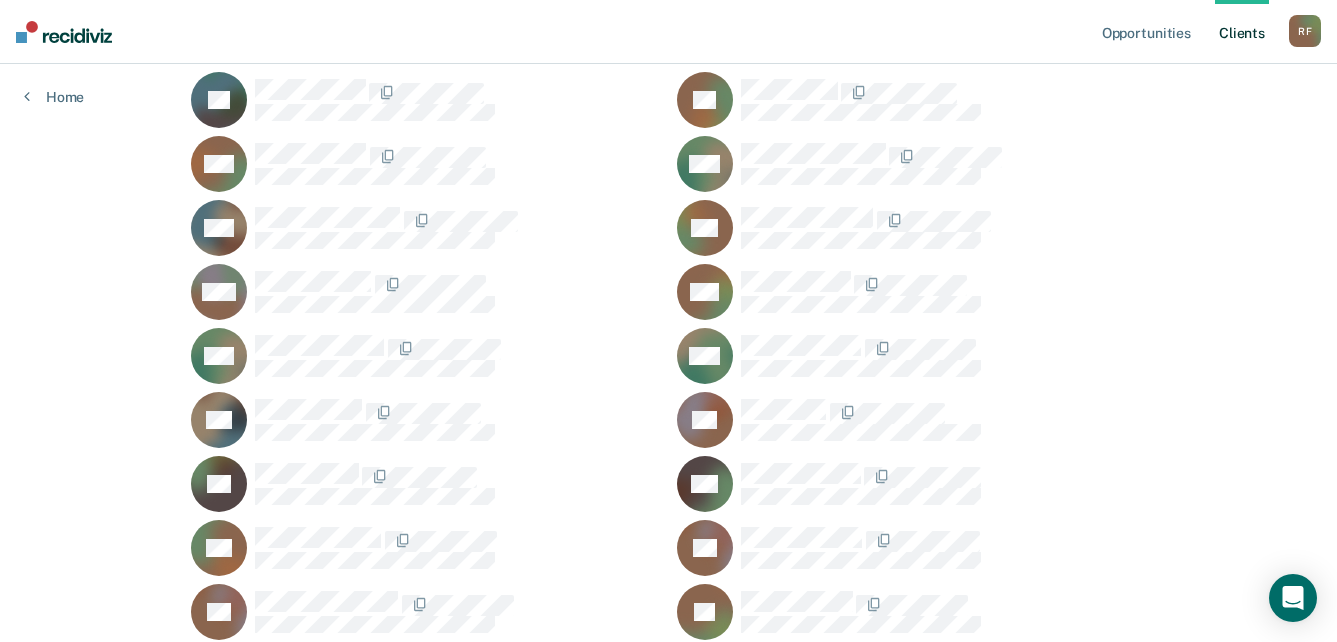 scroll, scrollTop: 1900, scrollLeft: 0, axis: vertical 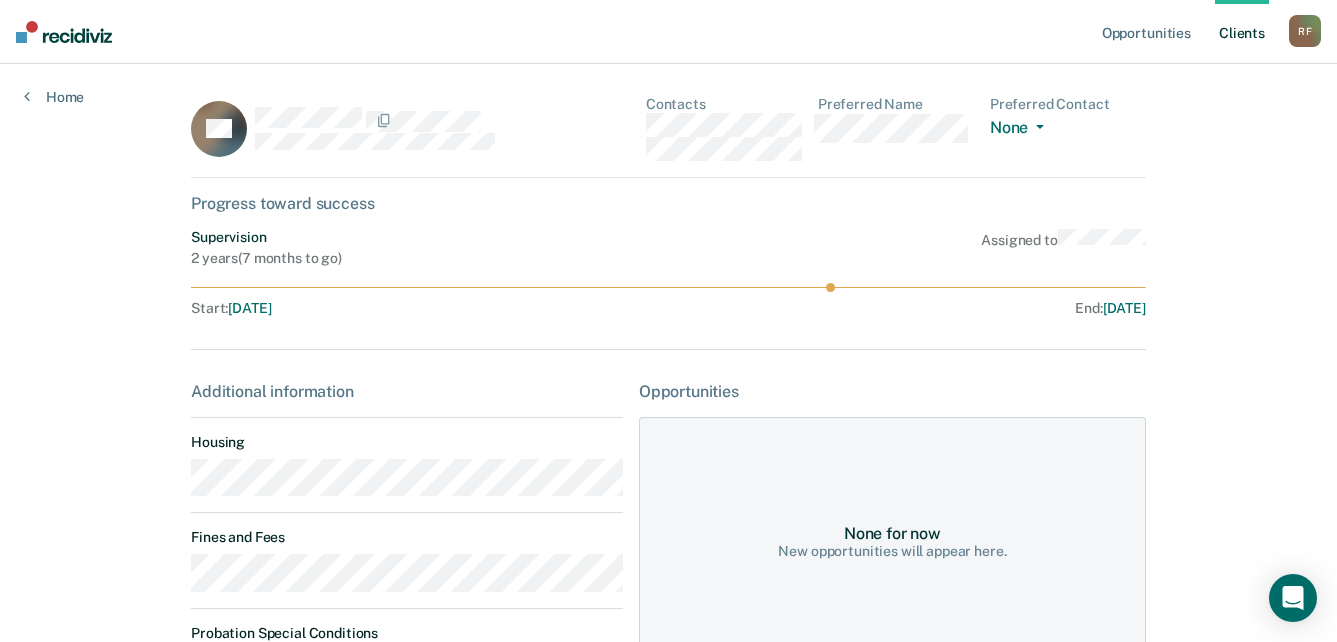 click on "TO   Contacts Preferred Name Preferred Contact None Call Text Email None" at bounding box center (668, 137) 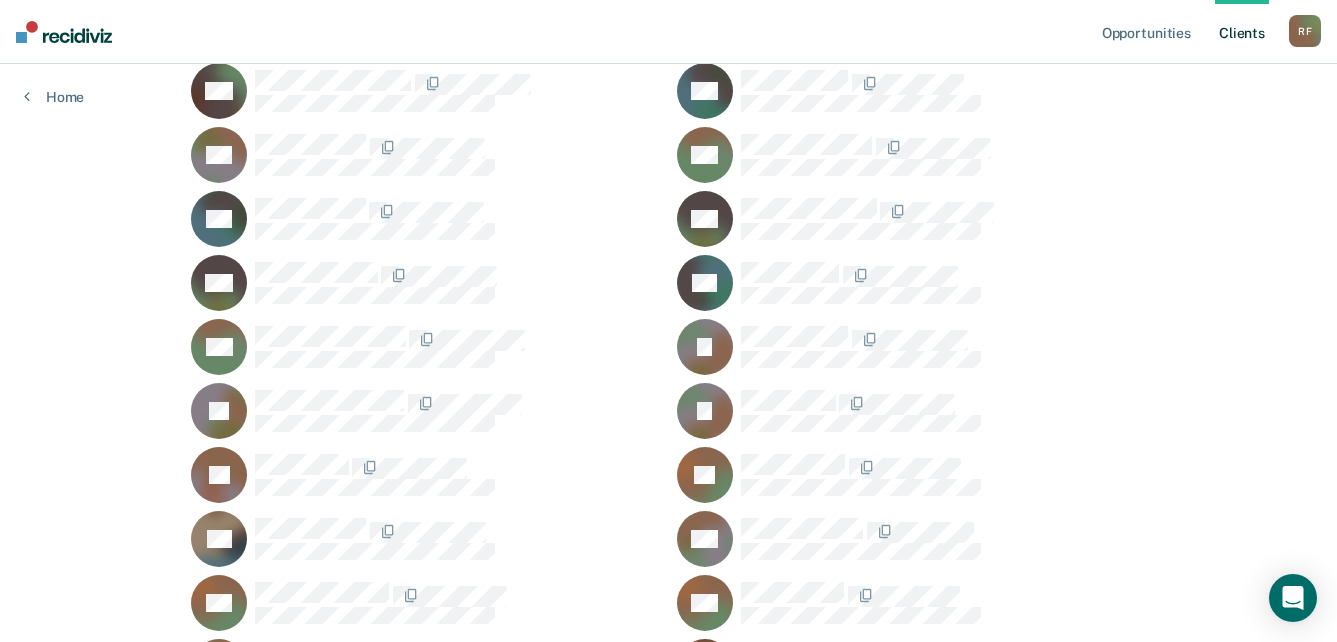scroll, scrollTop: 1100, scrollLeft: 0, axis: vertical 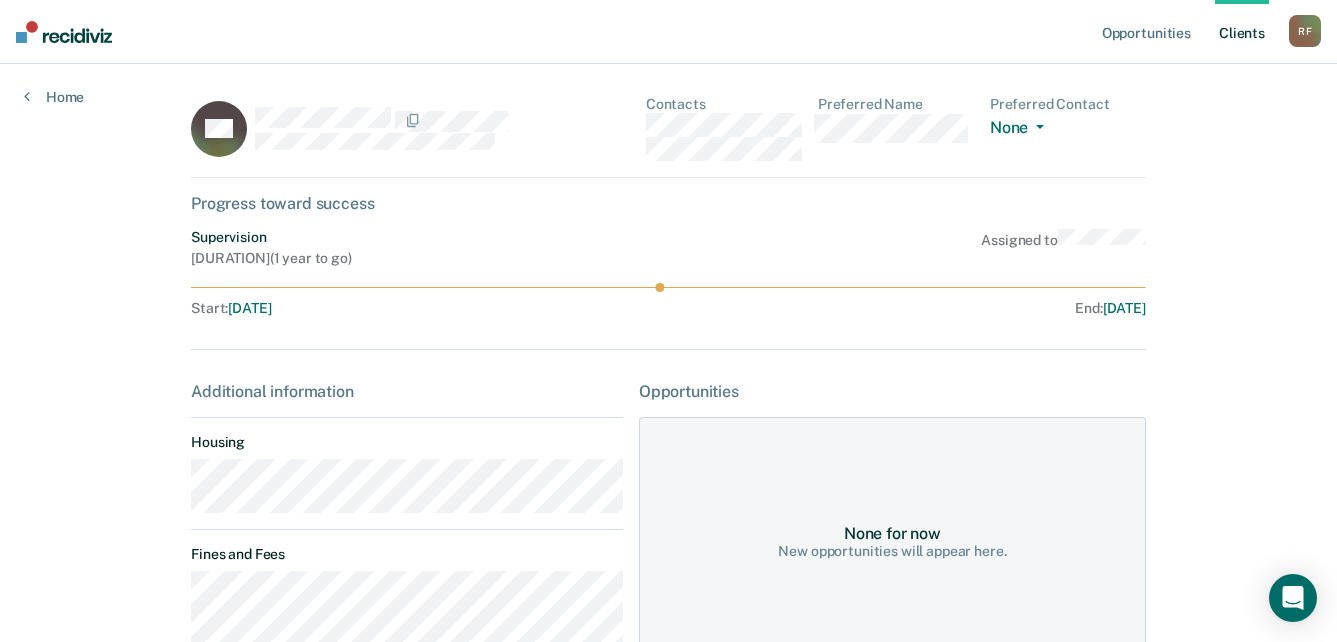 click on "KH   Contacts Preferred Name Preferred Contact None Call Text Email None Progress toward success Supervision 1 year and 11 months  ( 1 year to go ) Assigned to  Start :  Aug 12, 2024 End :  Aug 11, 2026 Additional information Housing   Fines and Fees Probation Special Conditions Parole Special Conditions Opportunities None for now New opportunities will appear here." at bounding box center (668, 469) 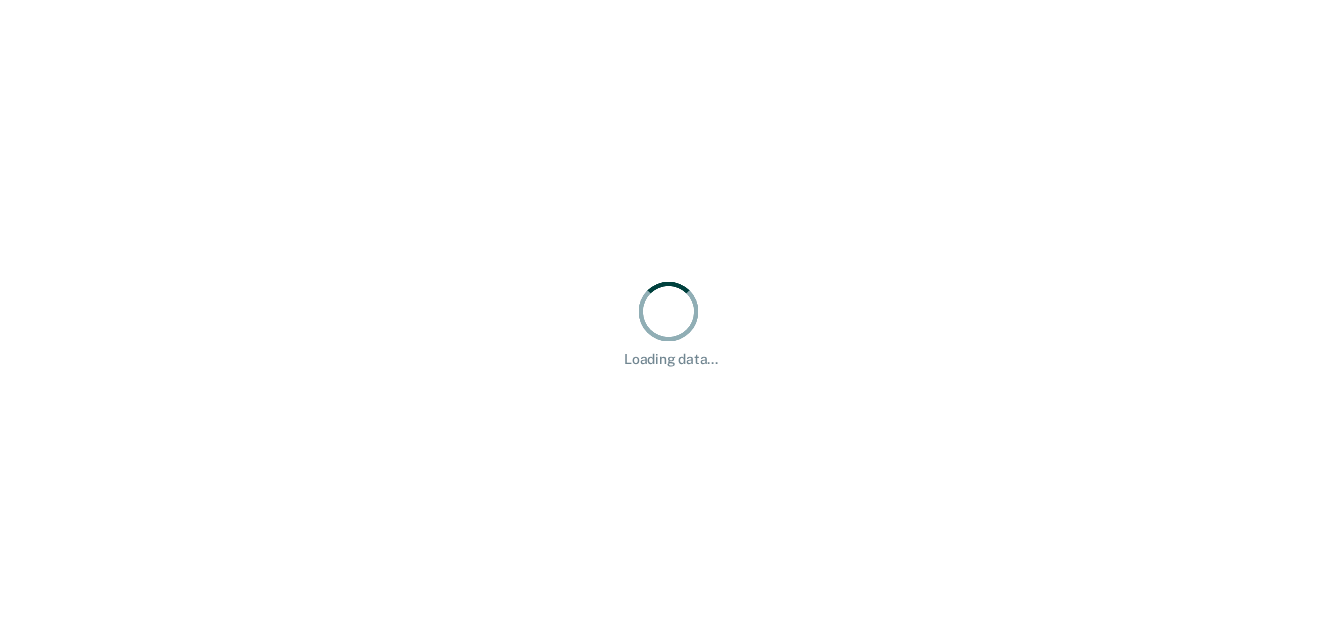 scroll, scrollTop: 0, scrollLeft: 0, axis: both 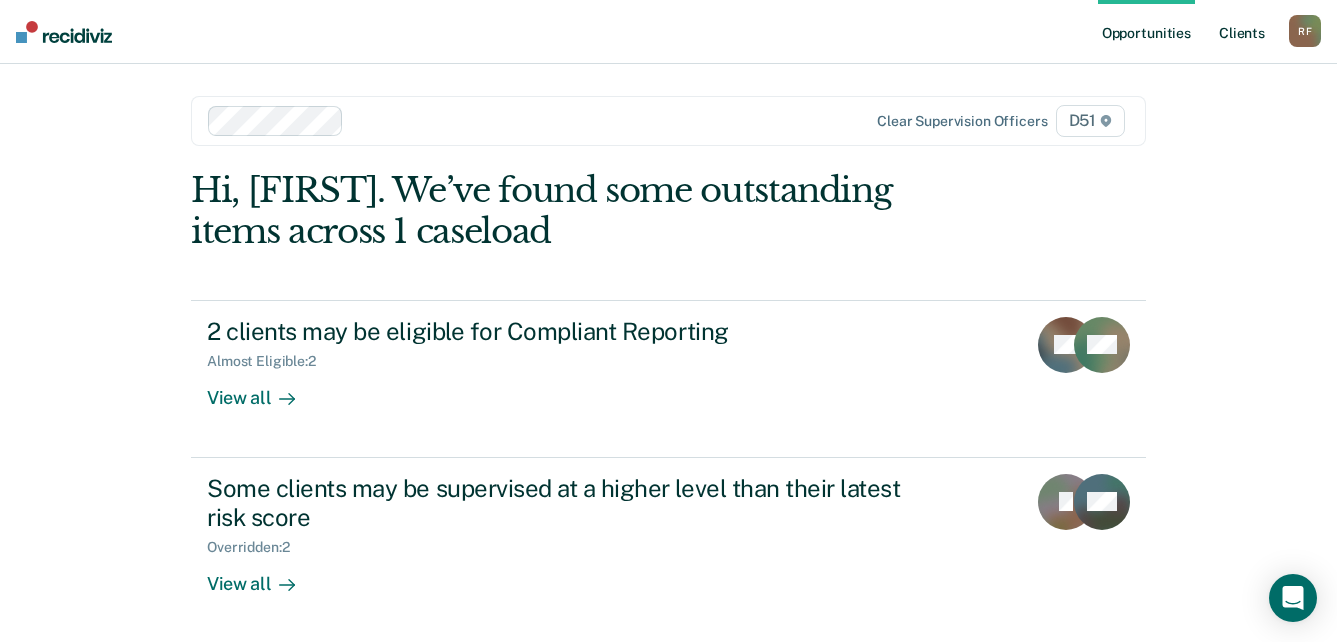 click on "Client s" at bounding box center (1242, 32) 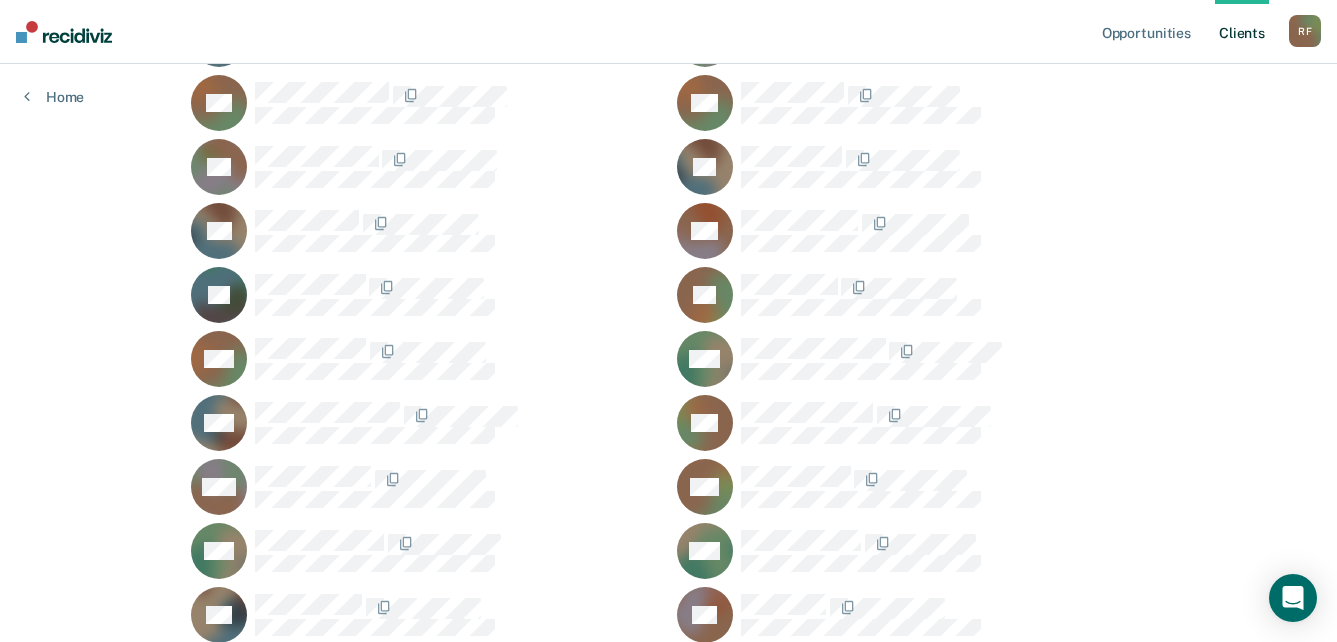 scroll, scrollTop: 1700, scrollLeft: 0, axis: vertical 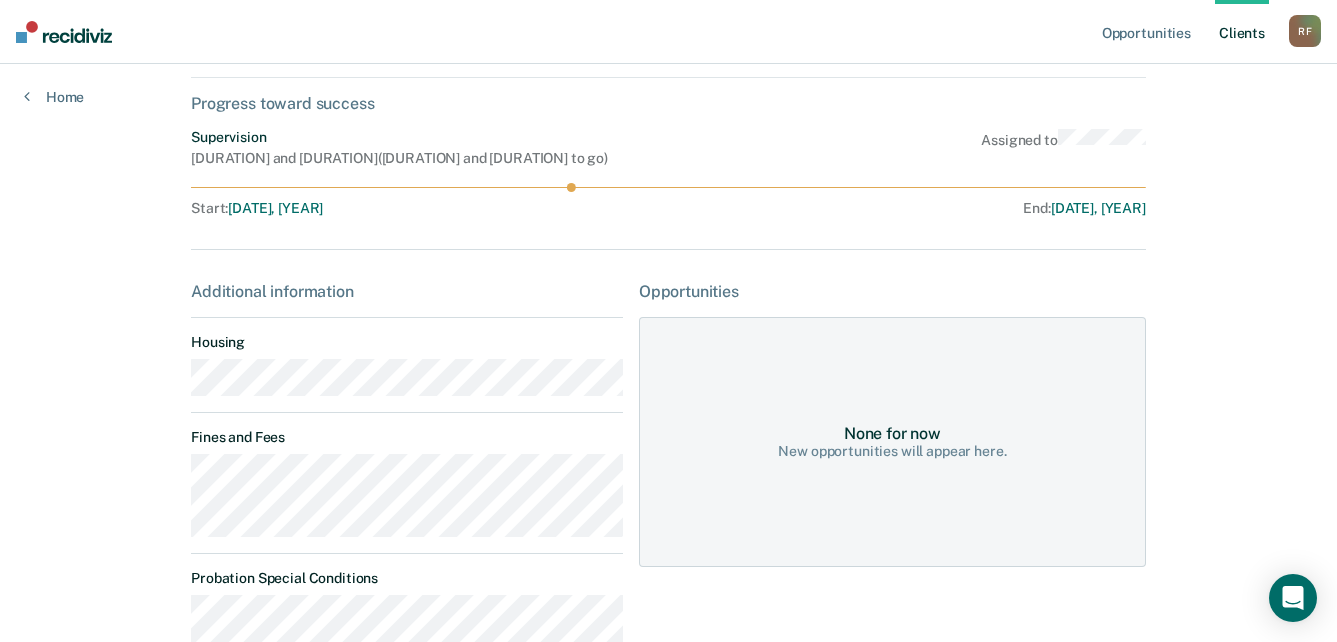 click on "LM   Contacts Preferred Name Preferred Contact None Call Text Email None Progress toward success Supervision [DURATION] and [DURATION]  ( [DURATION] and [DURATION] to go ) Assigned to  Start :  [DATE], [YEAR] End :  [DATE], [YEAR] Additional information Housing   Fines and Fees Probation Special Conditions Parole Special Conditions Opportunities None for now New opportunities will appear here." at bounding box center (668, 469) 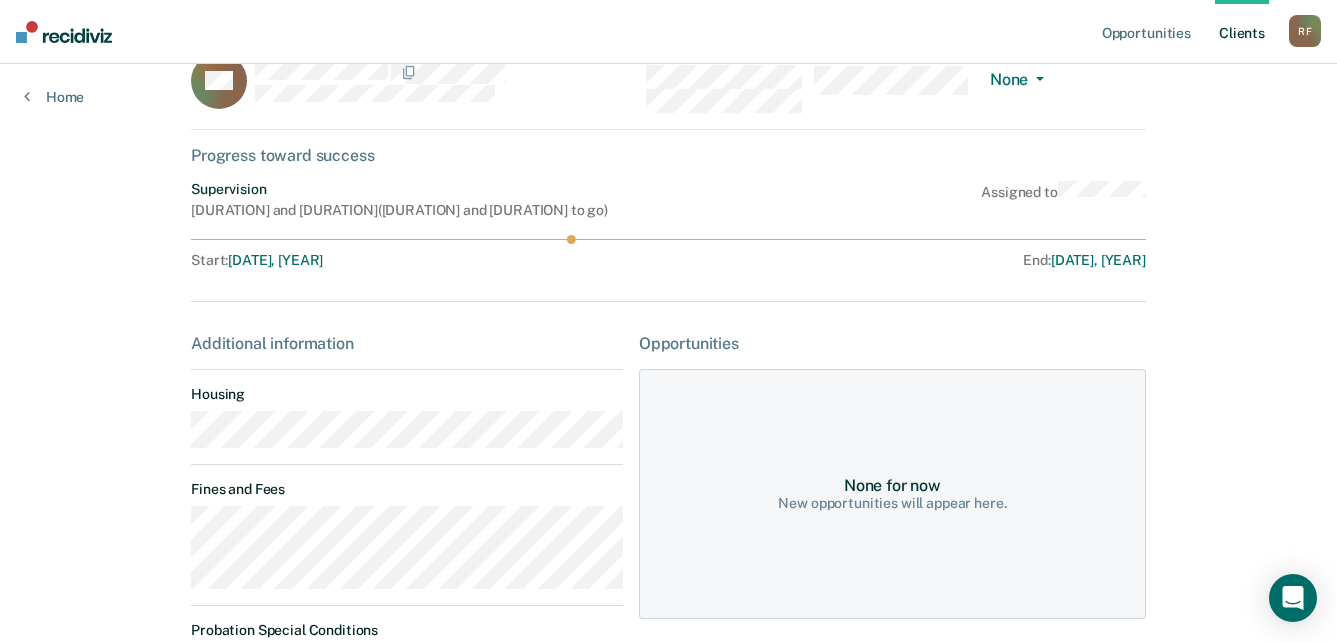 scroll, scrollTop: 0, scrollLeft: 0, axis: both 